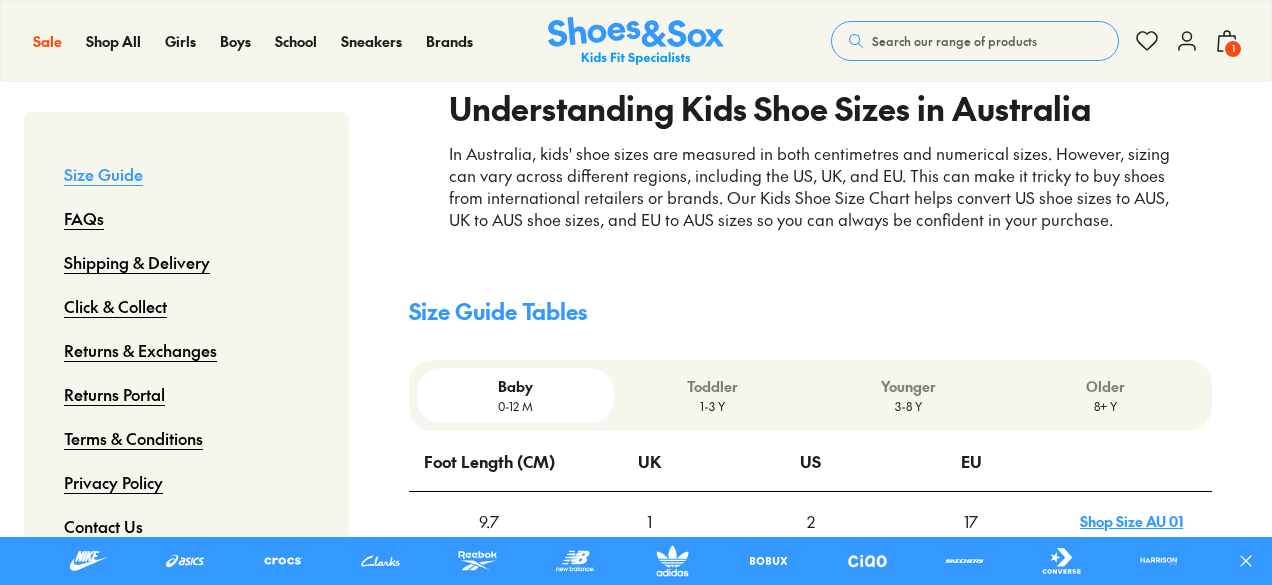 scroll, scrollTop: 400, scrollLeft: 0, axis: vertical 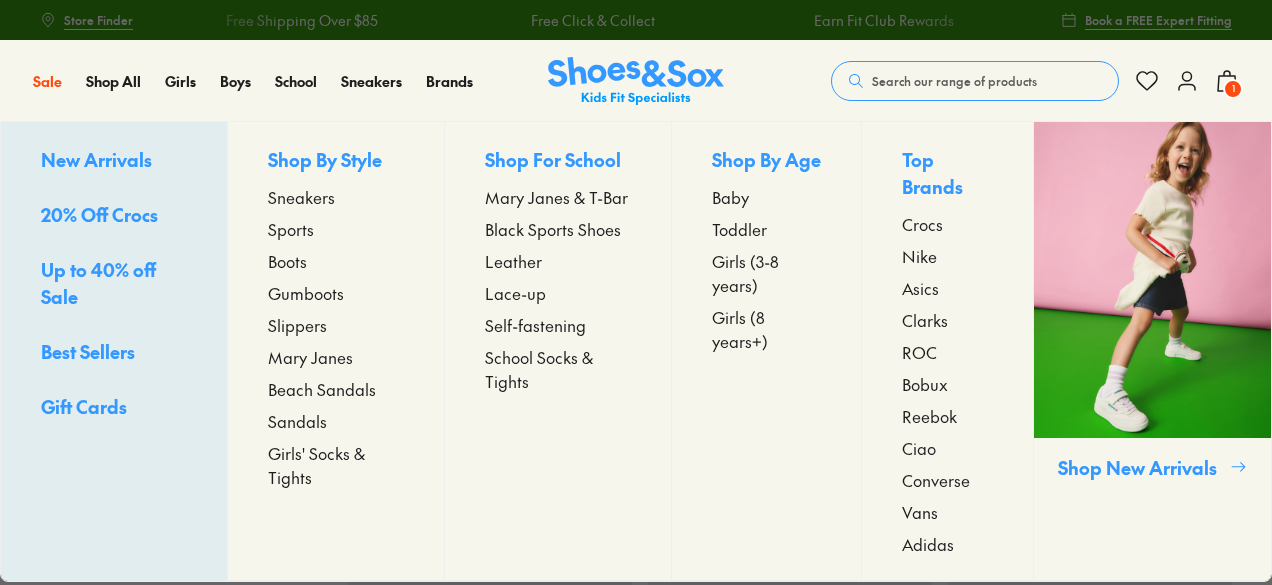 click on "Sneakers" at bounding box center [301, 197] 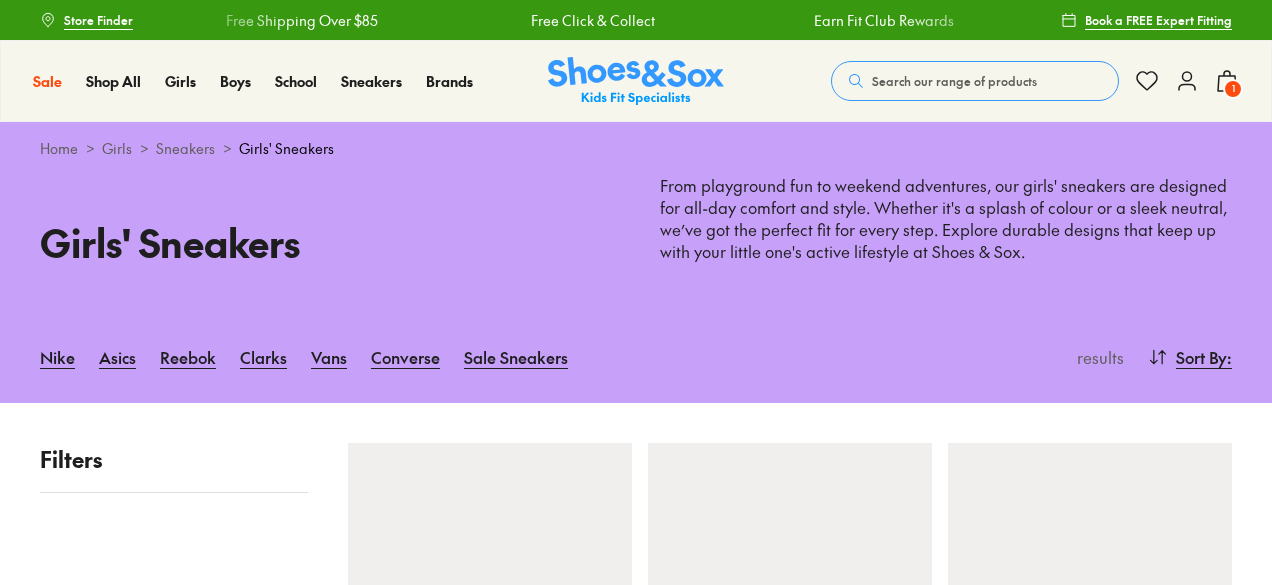 scroll, scrollTop: 0, scrollLeft: 0, axis: both 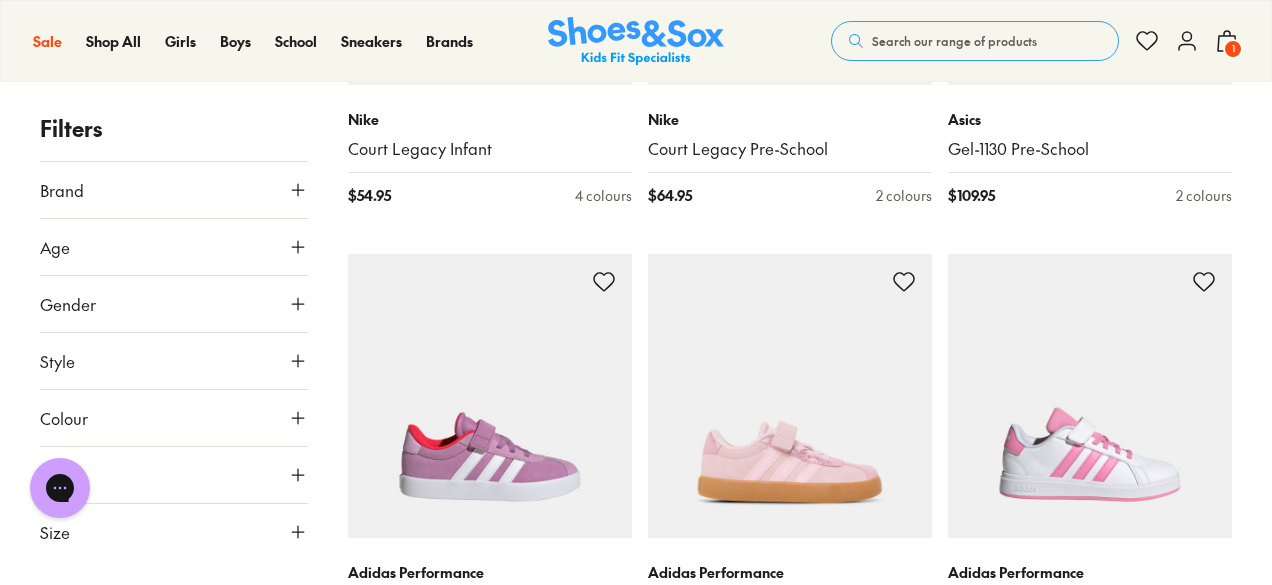 click on "Size" at bounding box center [174, 532] 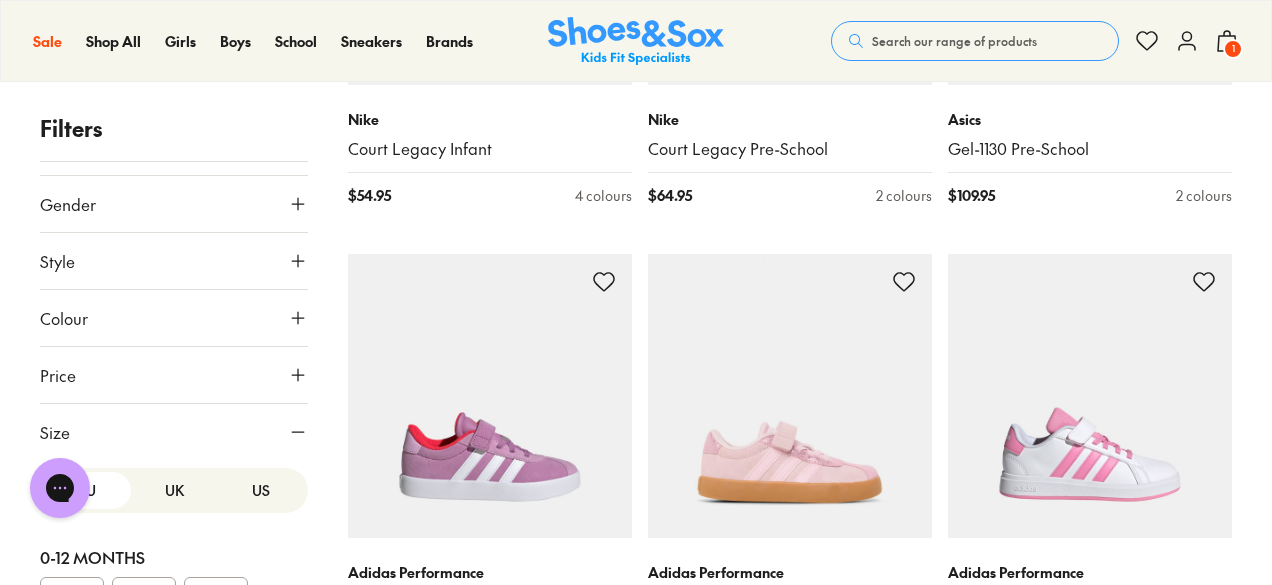 scroll, scrollTop: 300, scrollLeft: 0, axis: vertical 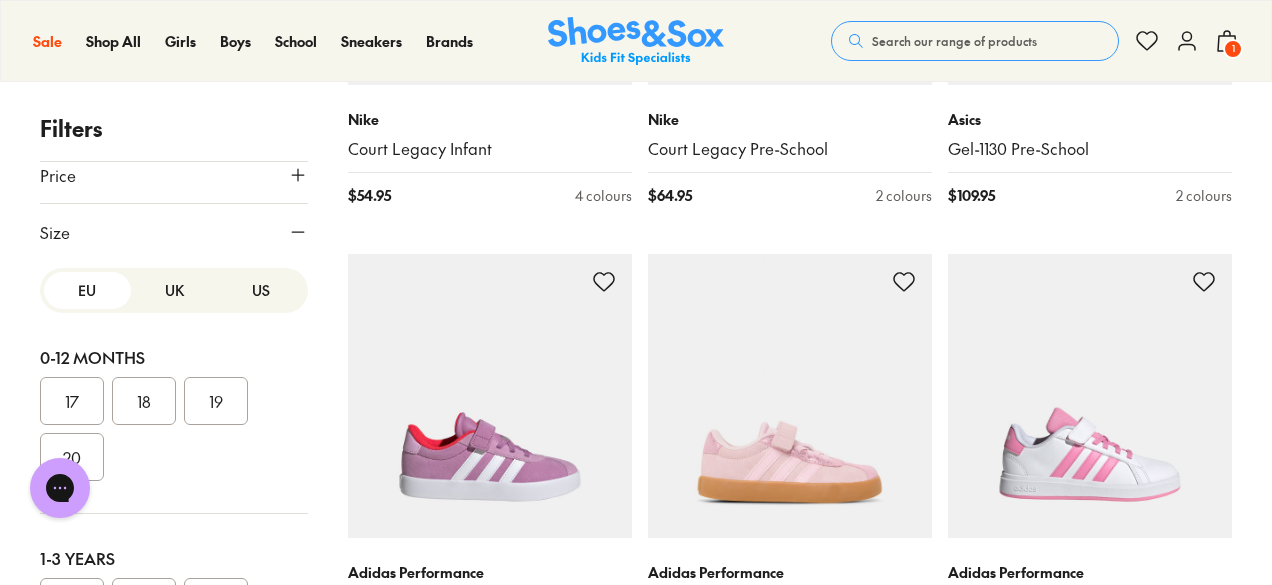 click on "UK" at bounding box center (174, 290) 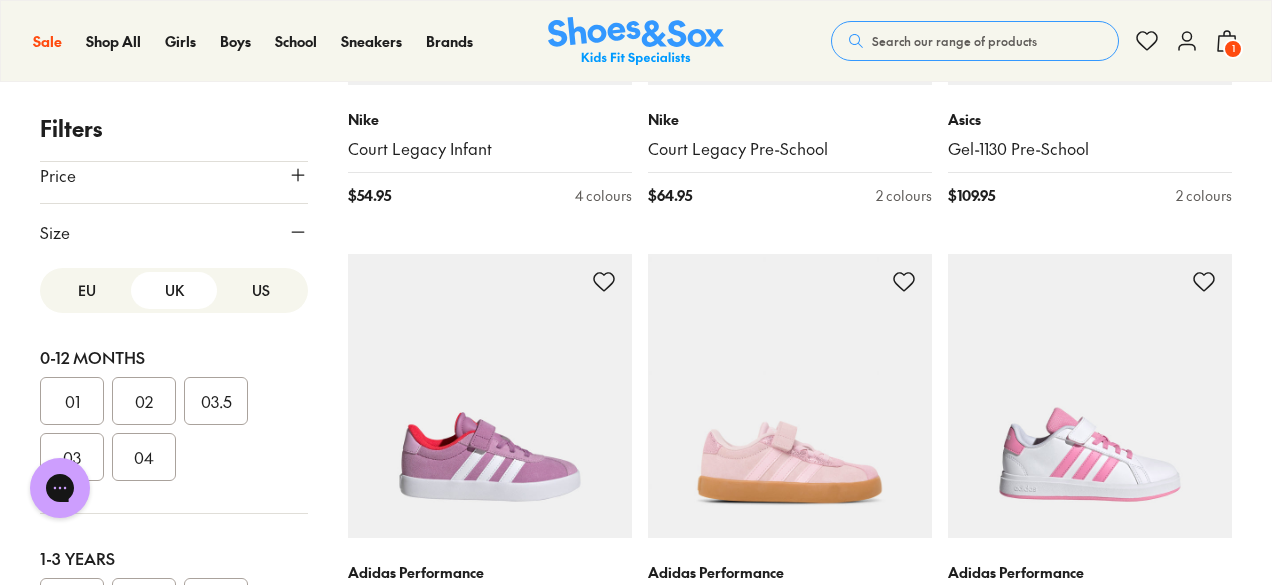 click on "US" at bounding box center (260, 290) 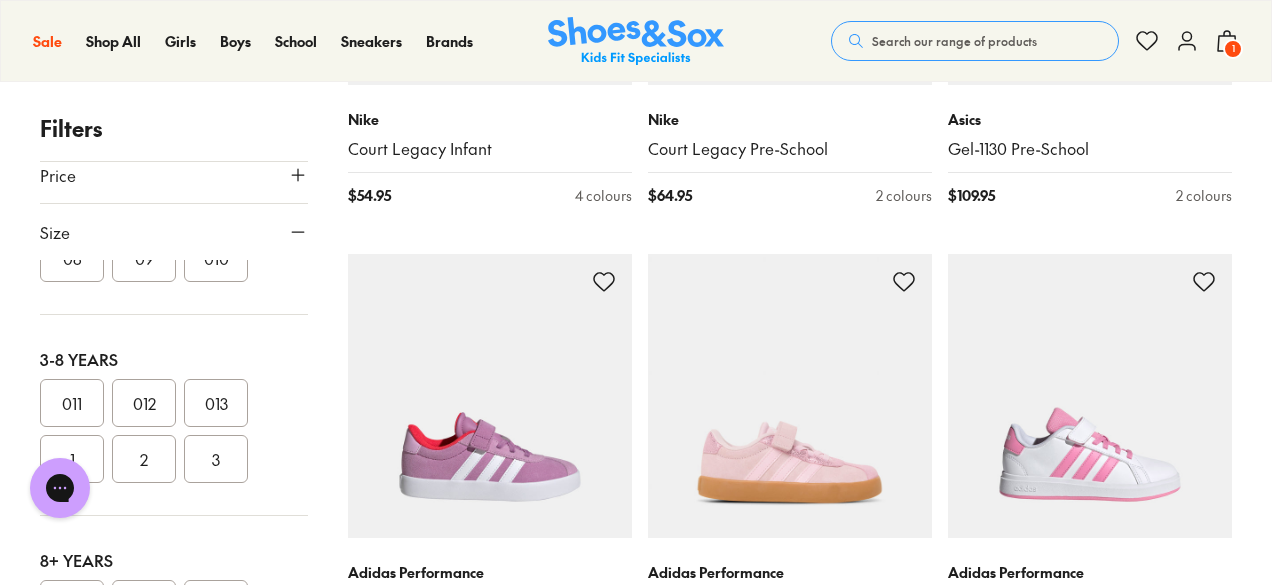 scroll, scrollTop: 400, scrollLeft: 0, axis: vertical 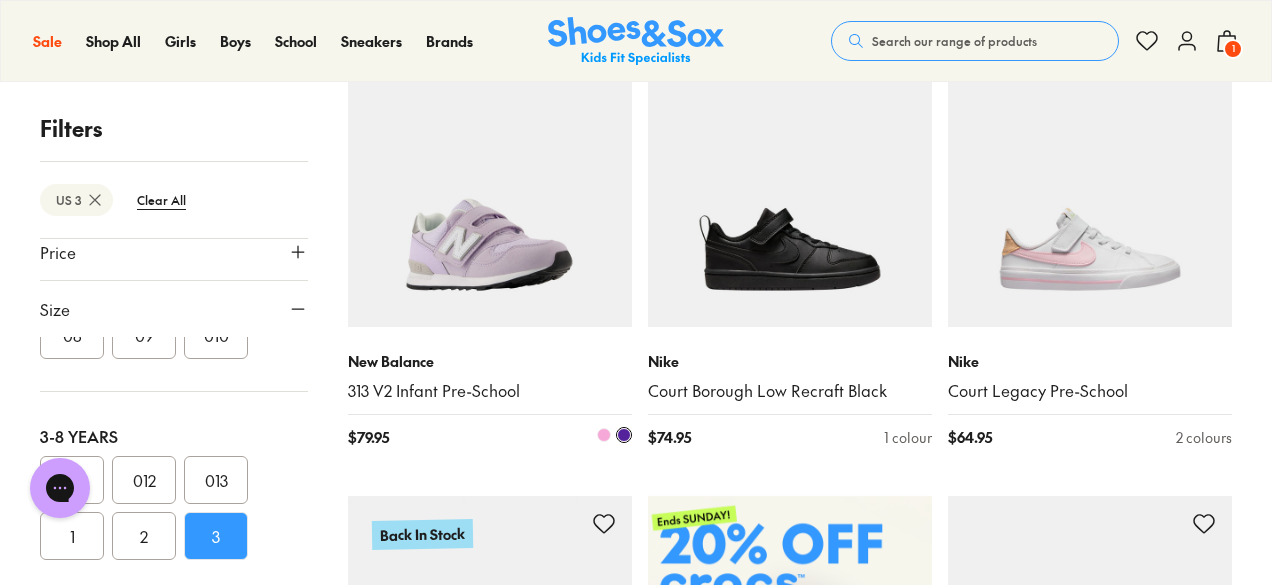 click at bounding box center [490, 185] 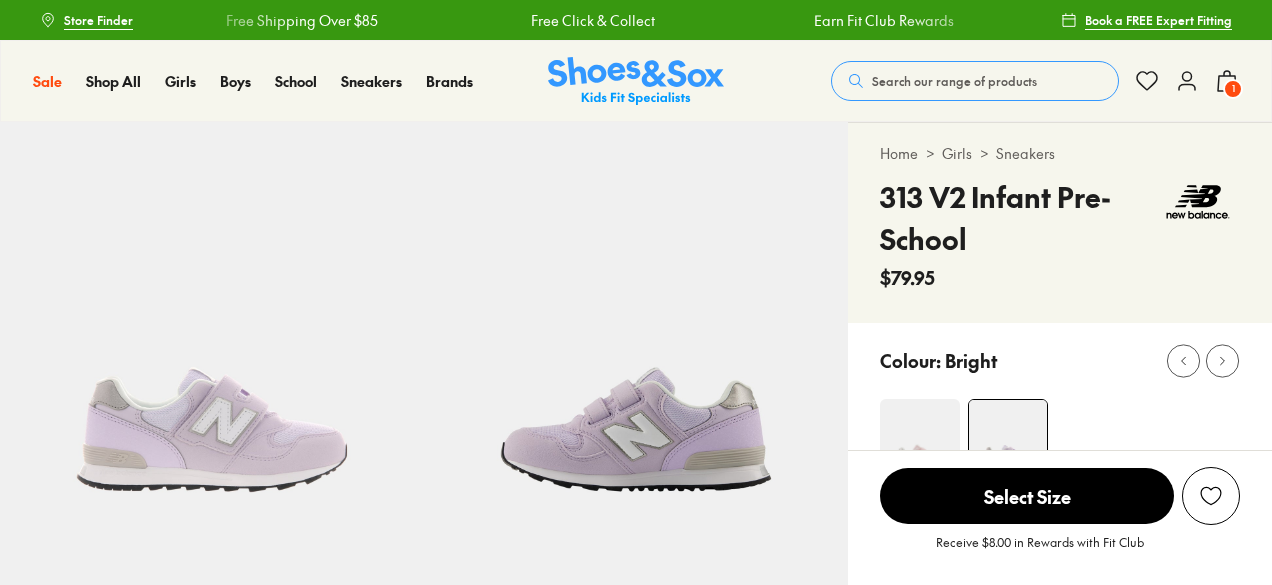 scroll, scrollTop: 0, scrollLeft: 0, axis: both 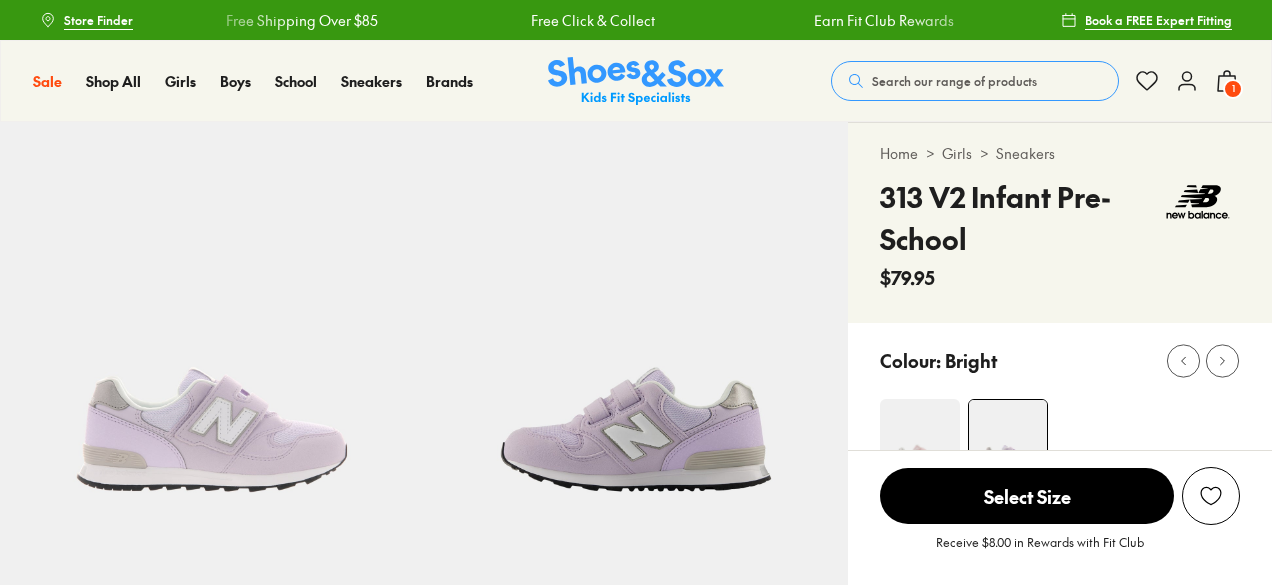 select on "*" 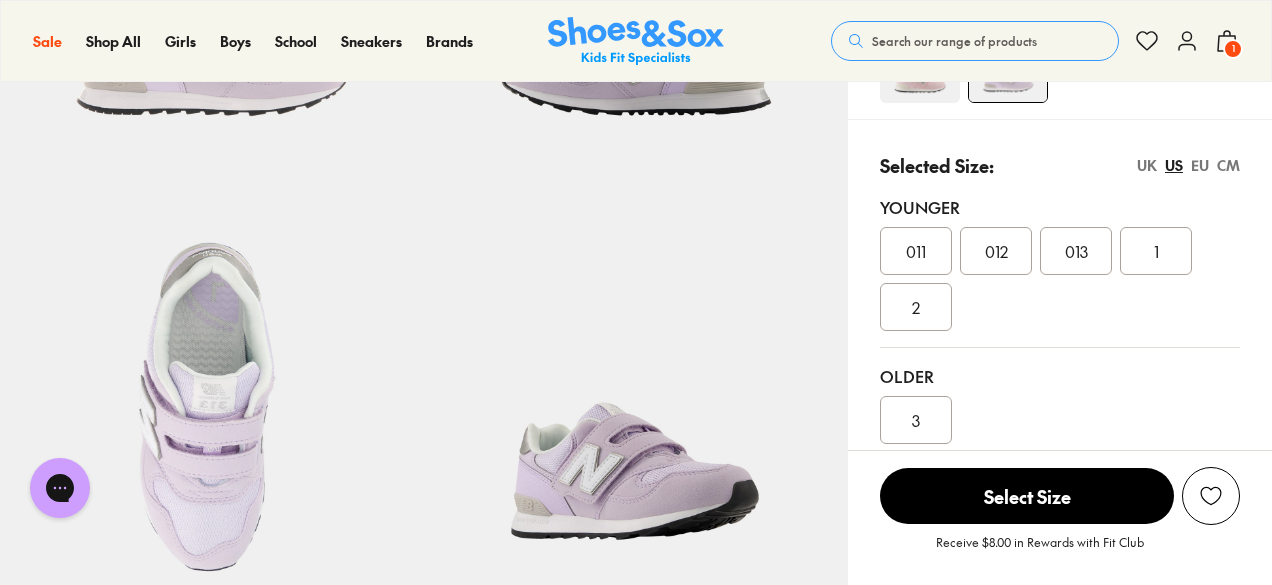 scroll, scrollTop: 400, scrollLeft: 0, axis: vertical 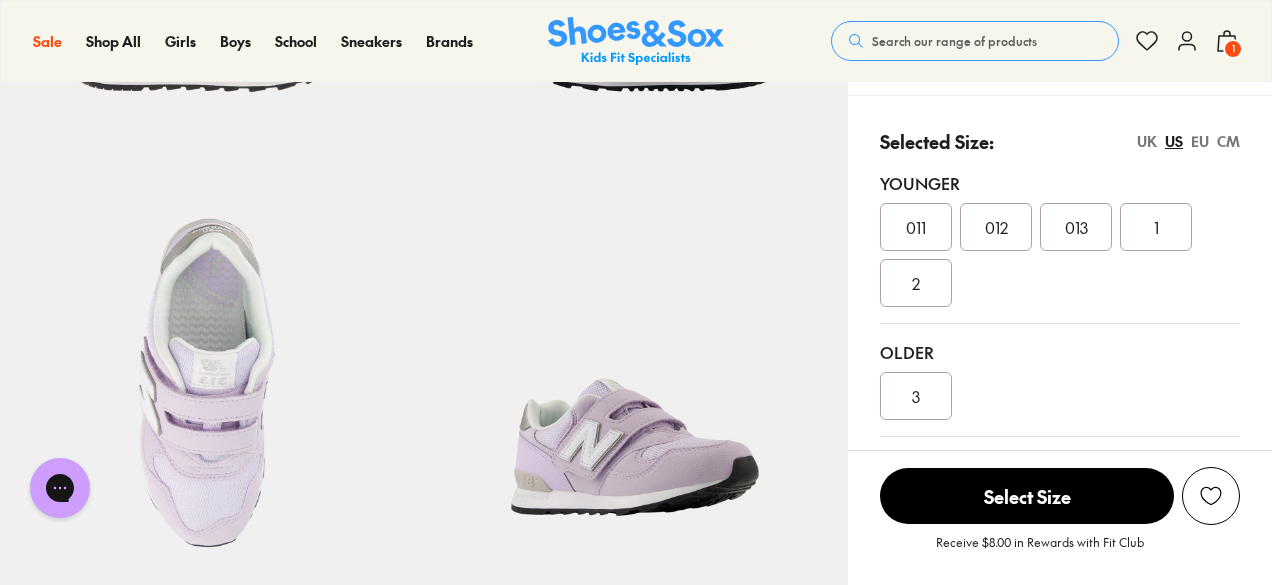 click on "3" at bounding box center [916, 396] 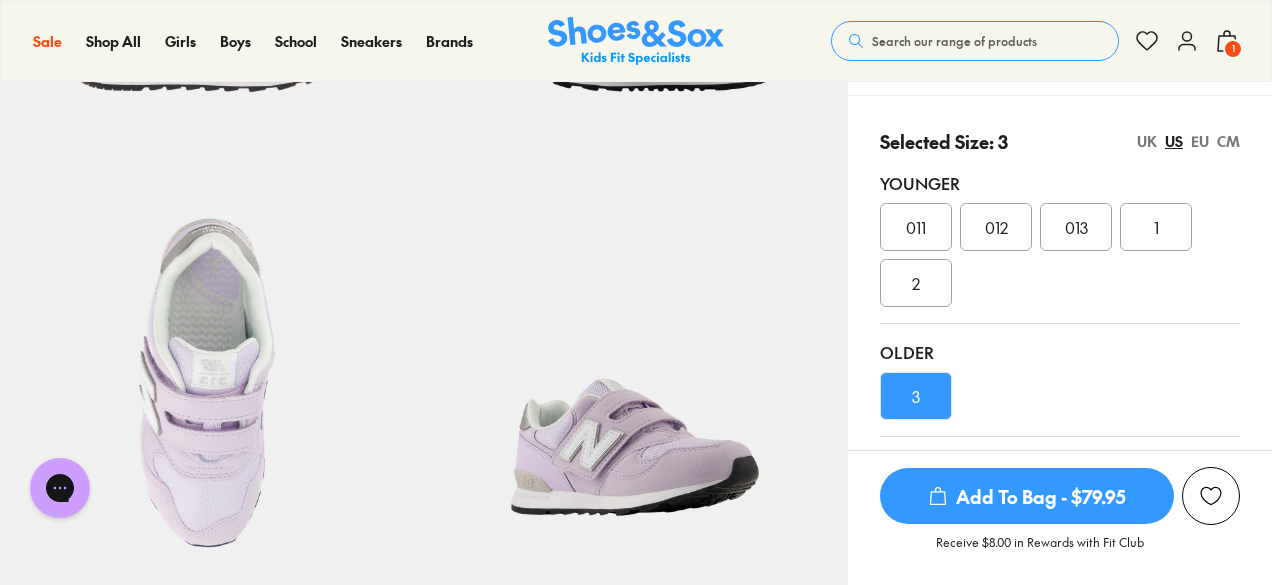 click on "Add To Bag - $79.95" at bounding box center (1027, 496) 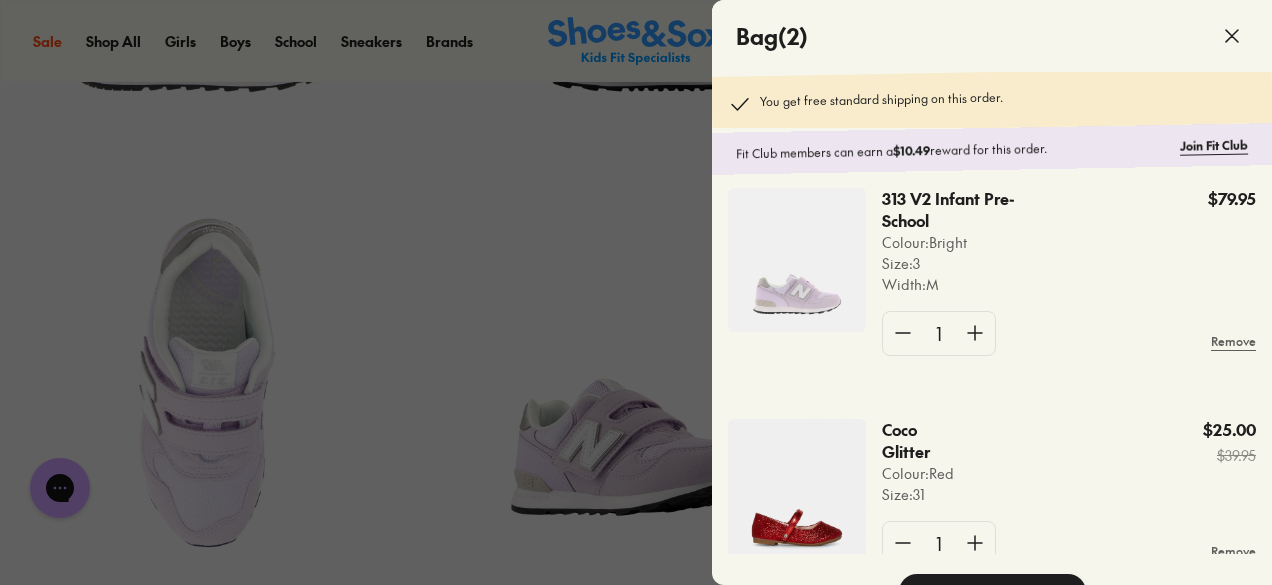 scroll, scrollTop: 0, scrollLeft: 0, axis: both 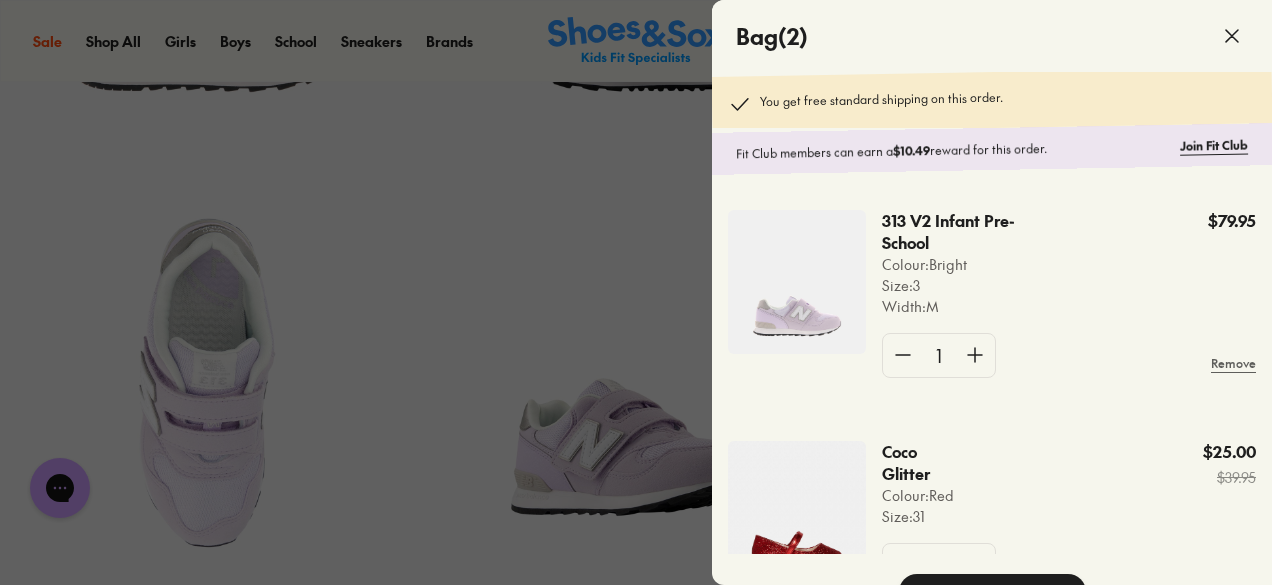 click 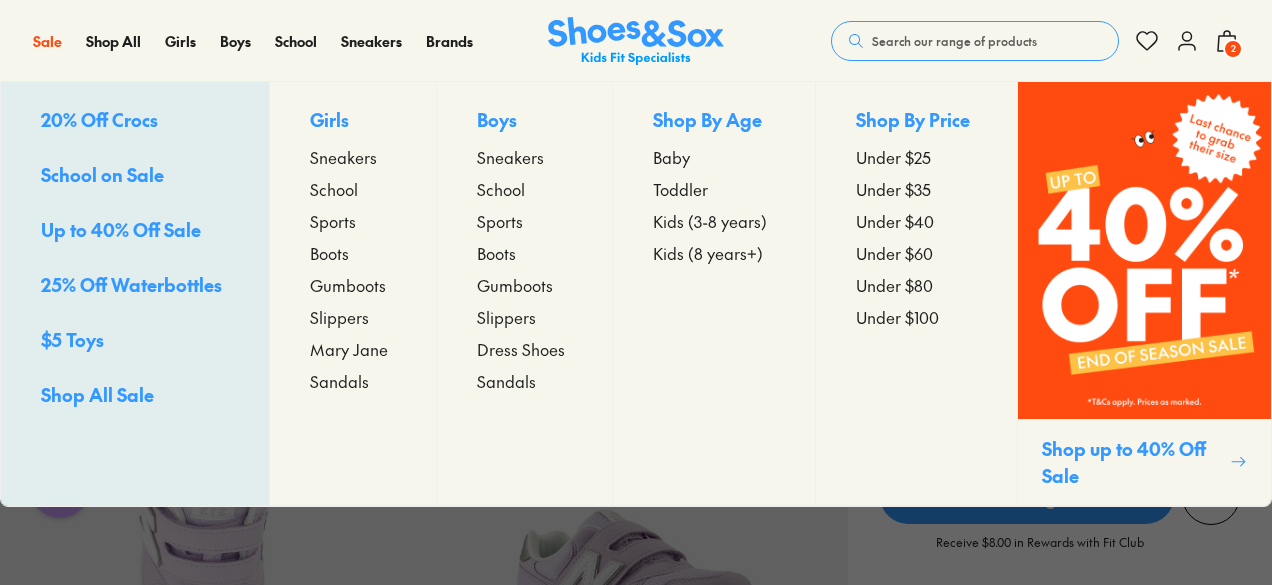 scroll, scrollTop: 0, scrollLeft: 0, axis: both 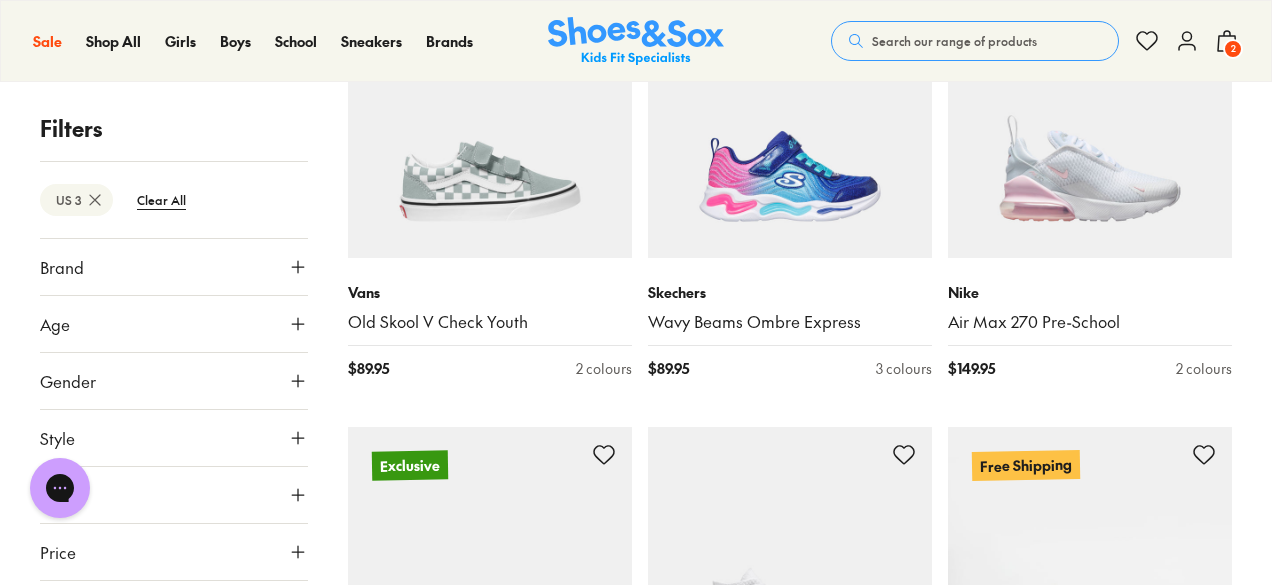 click on "Age" at bounding box center [174, 324] 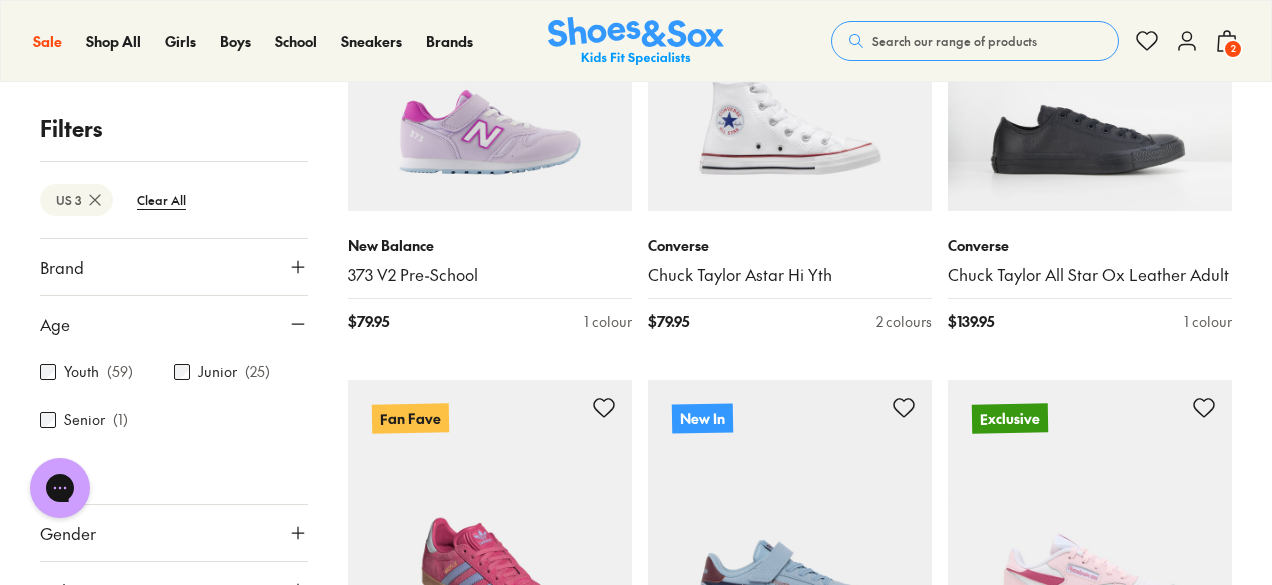 scroll, scrollTop: 7728, scrollLeft: 0, axis: vertical 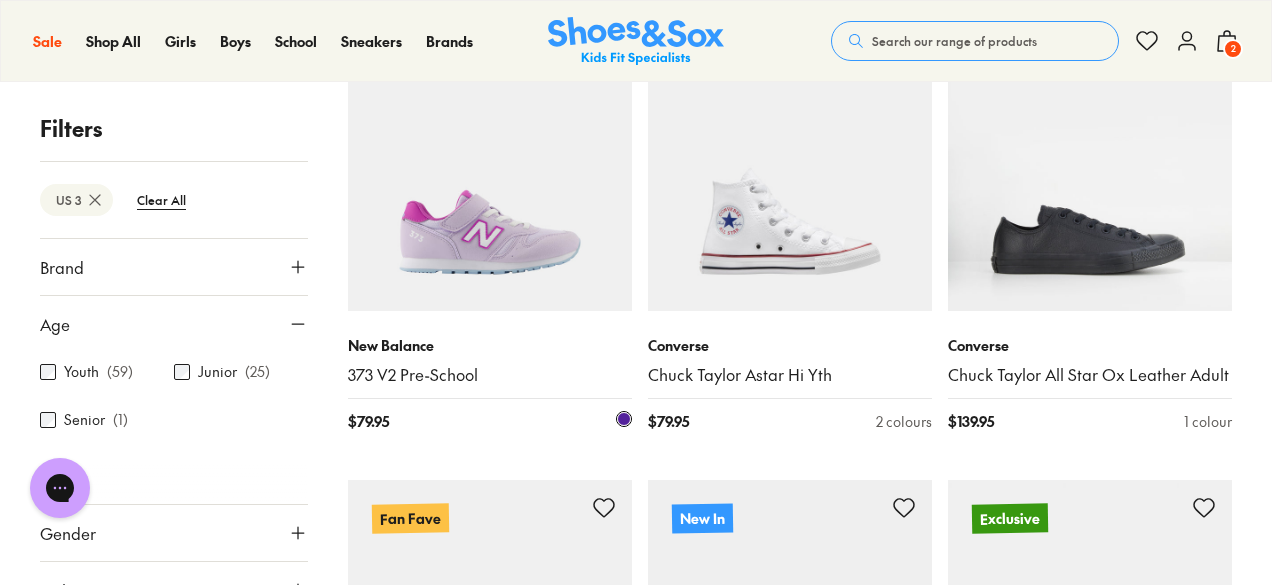 click at bounding box center [490, 169] 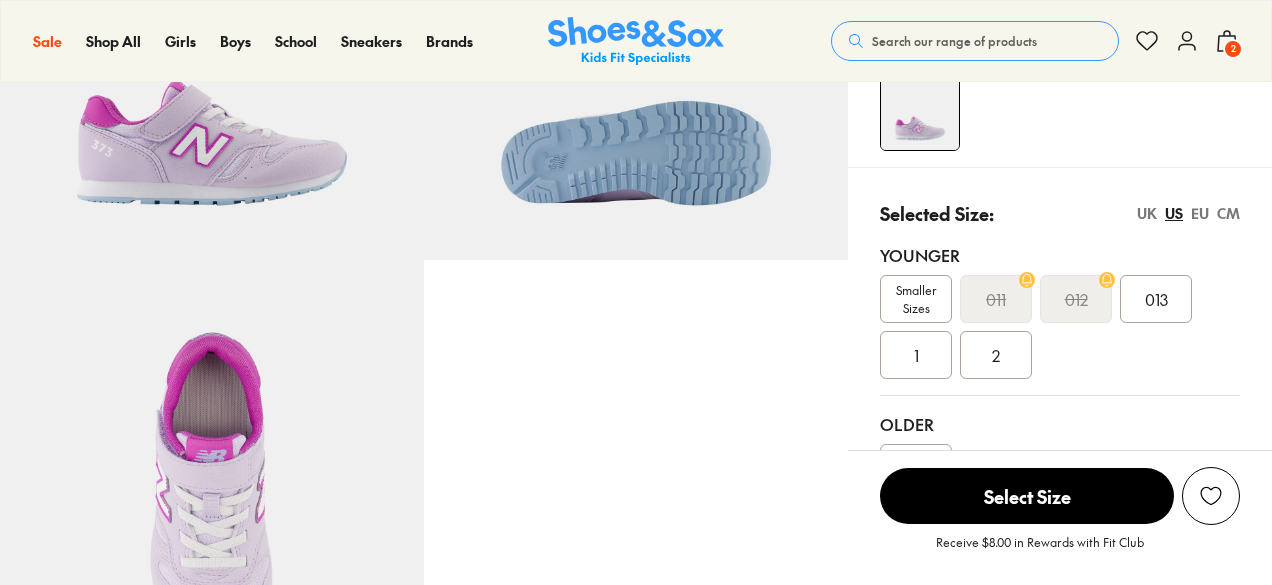 scroll, scrollTop: 300, scrollLeft: 0, axis: vertical 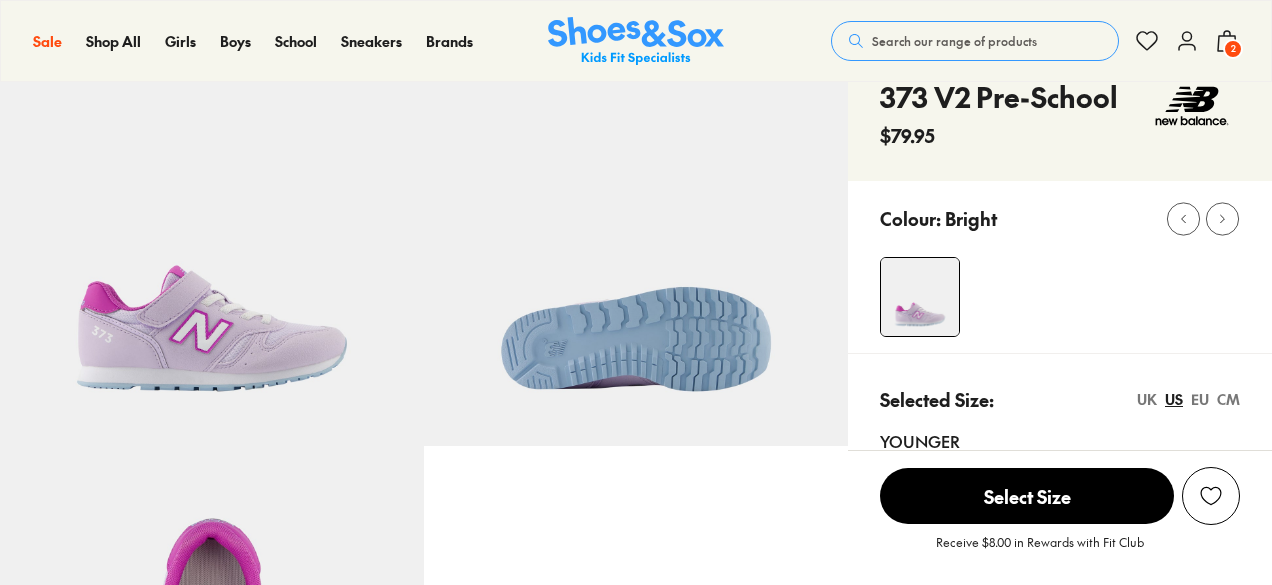 select on "*" 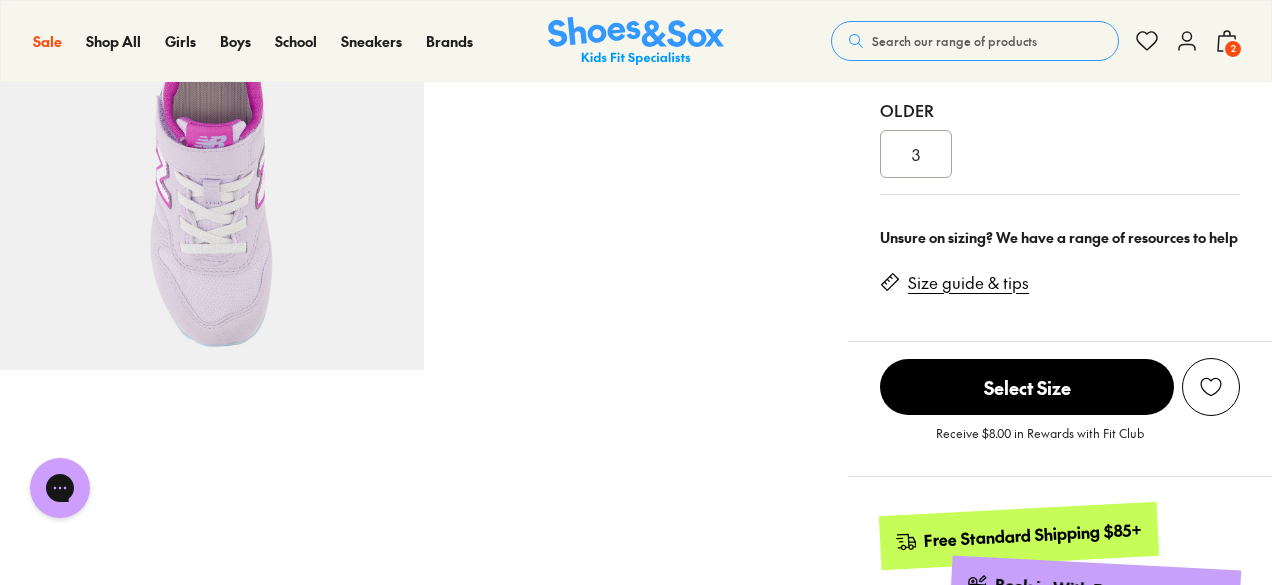 scroll, scrollTop: 900, scrollLeft: 0, axis: vertical 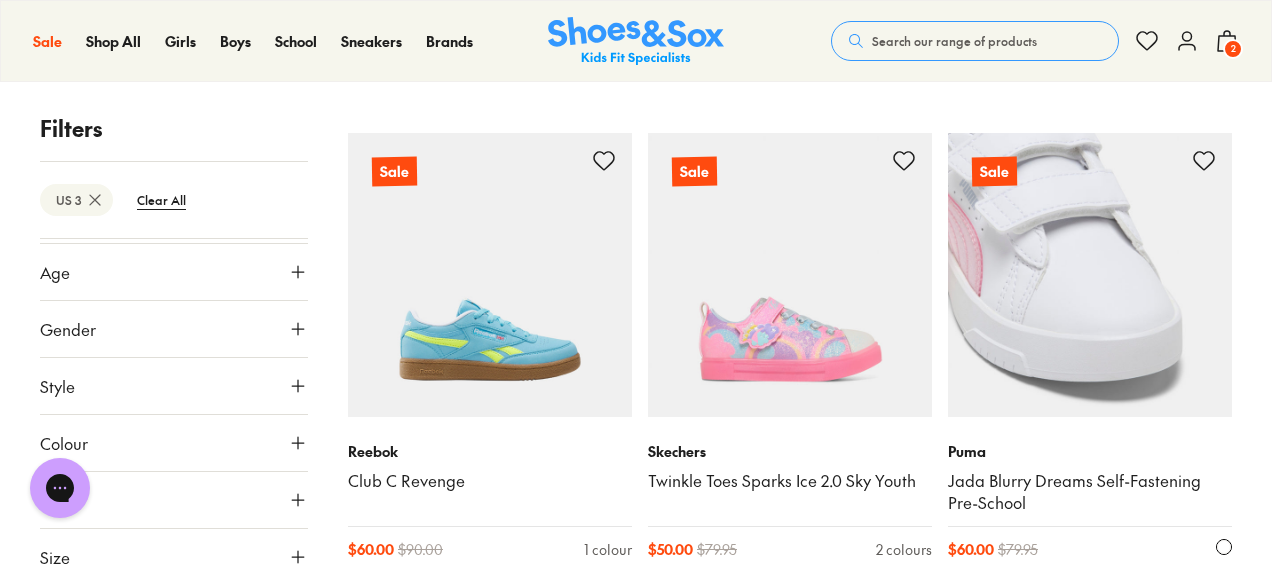 click at bounding box center [1090, 275] 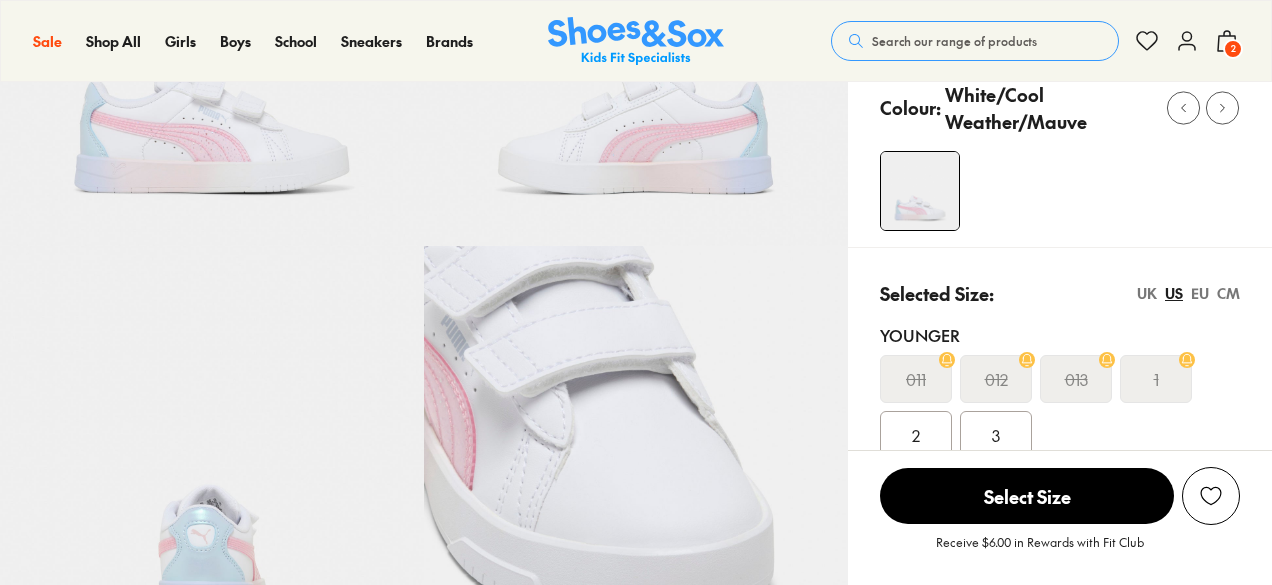 scroll, scrollTop: 500, scrollLeft: 0, axis: vertical 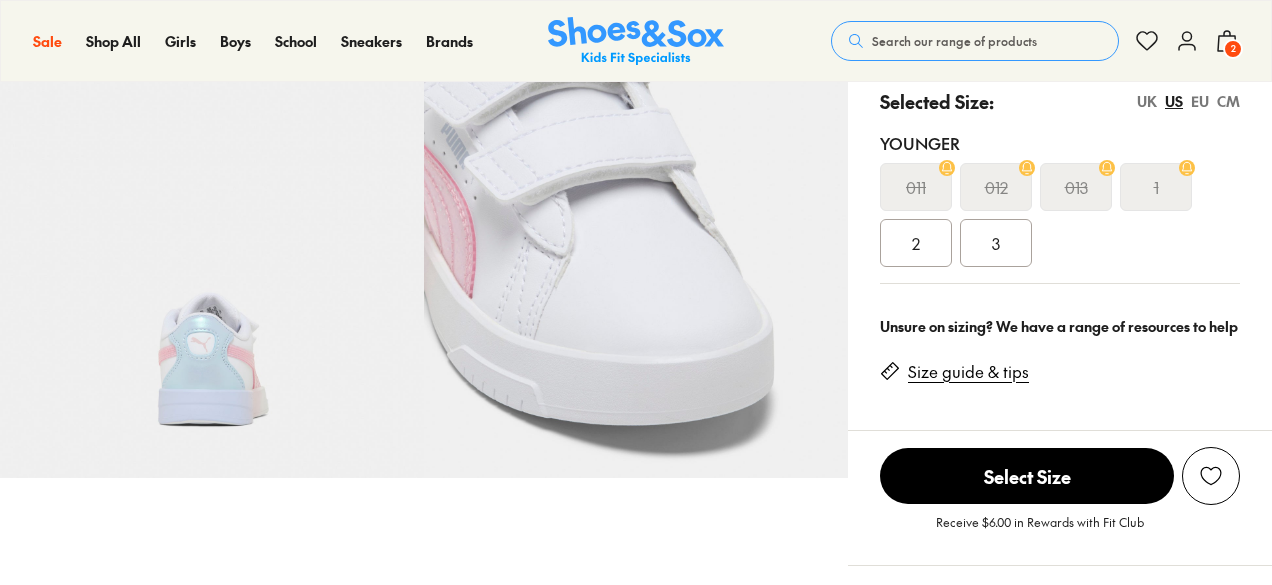 select on "*" 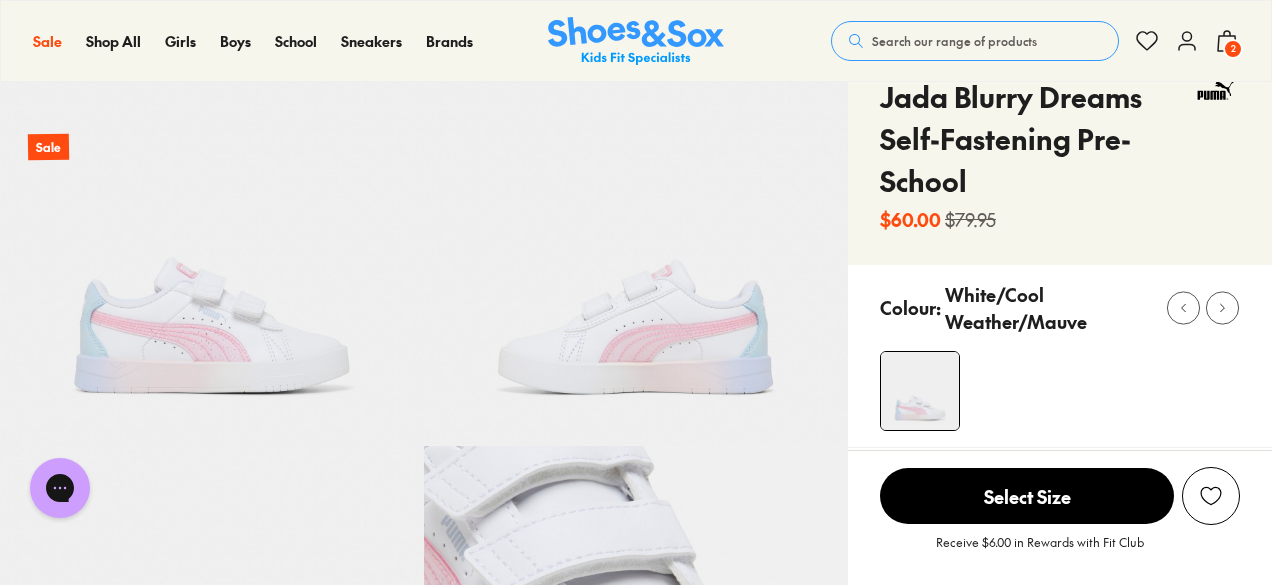 scroll, scrollTop: 0, scrollLeft: 0, axis: both 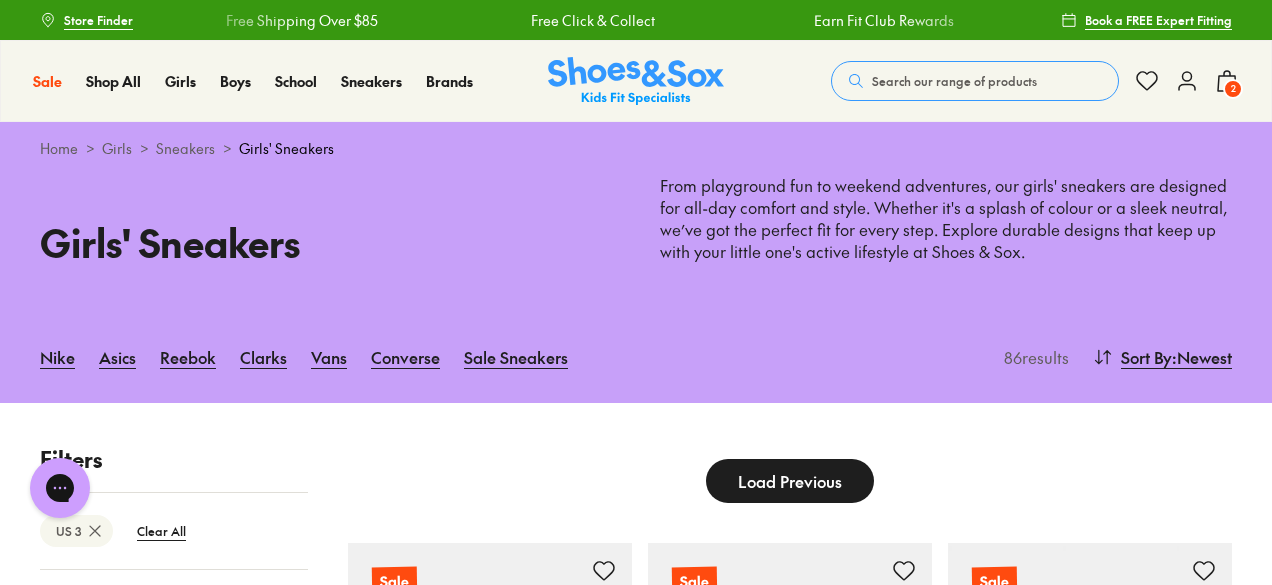 click on "Load Previous" at bounding box center [790, 481] 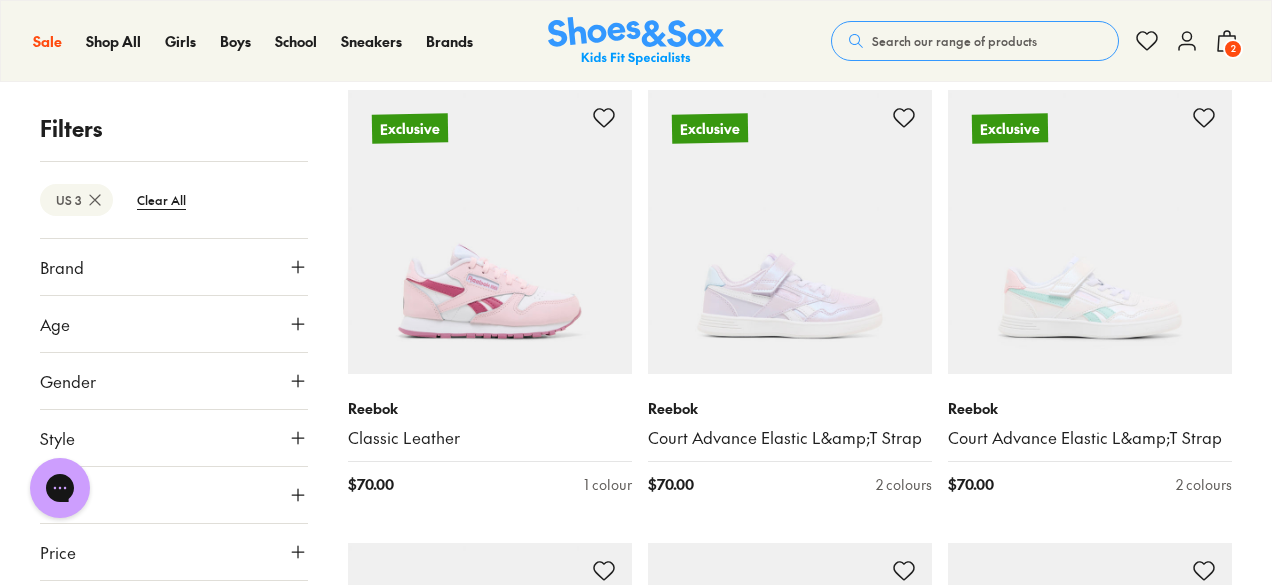 scroll, scrollTop: 3643, scrollLeft: 0, axis: vertical 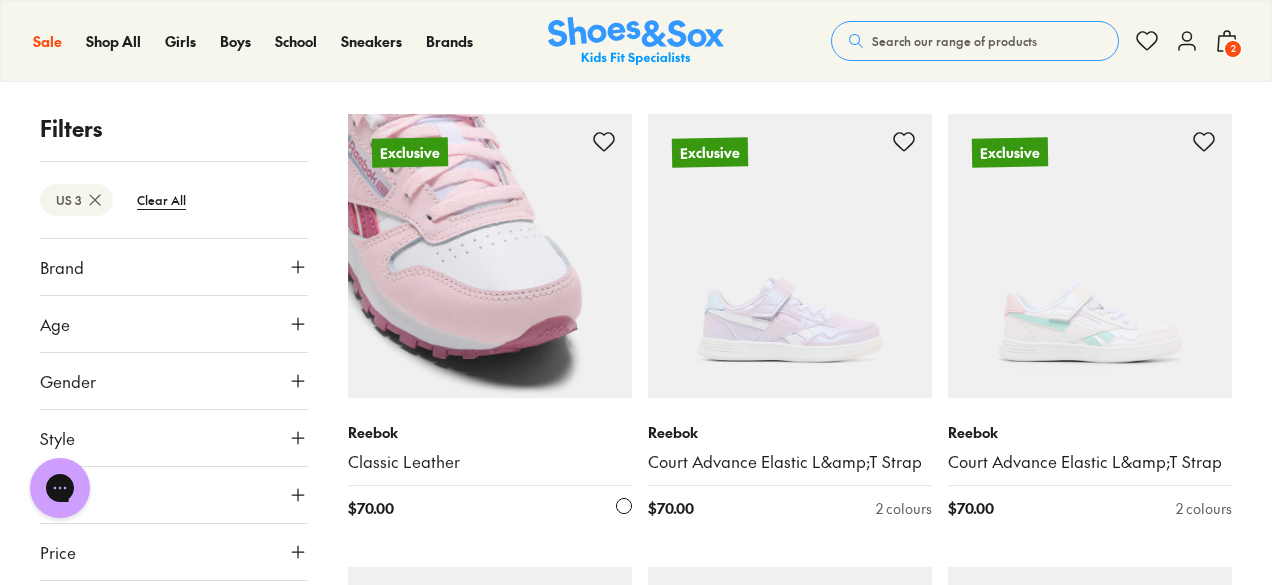 click at bounding box center [490, 256] 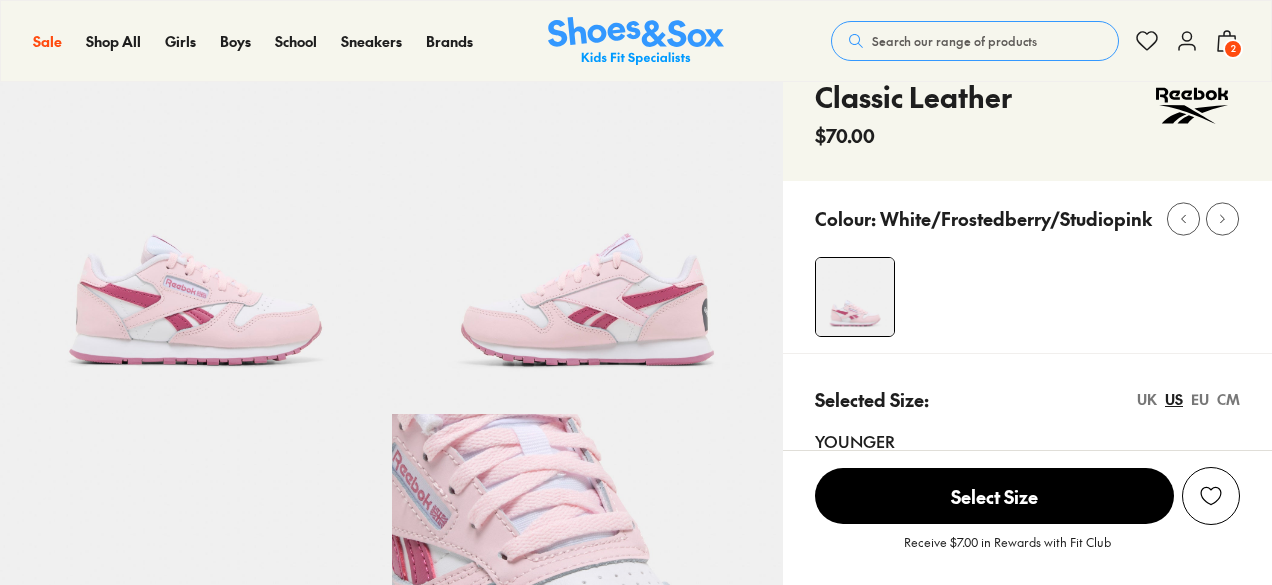 scroll, scrollTop: 100, scrollLeft: 0, axis: vertical 